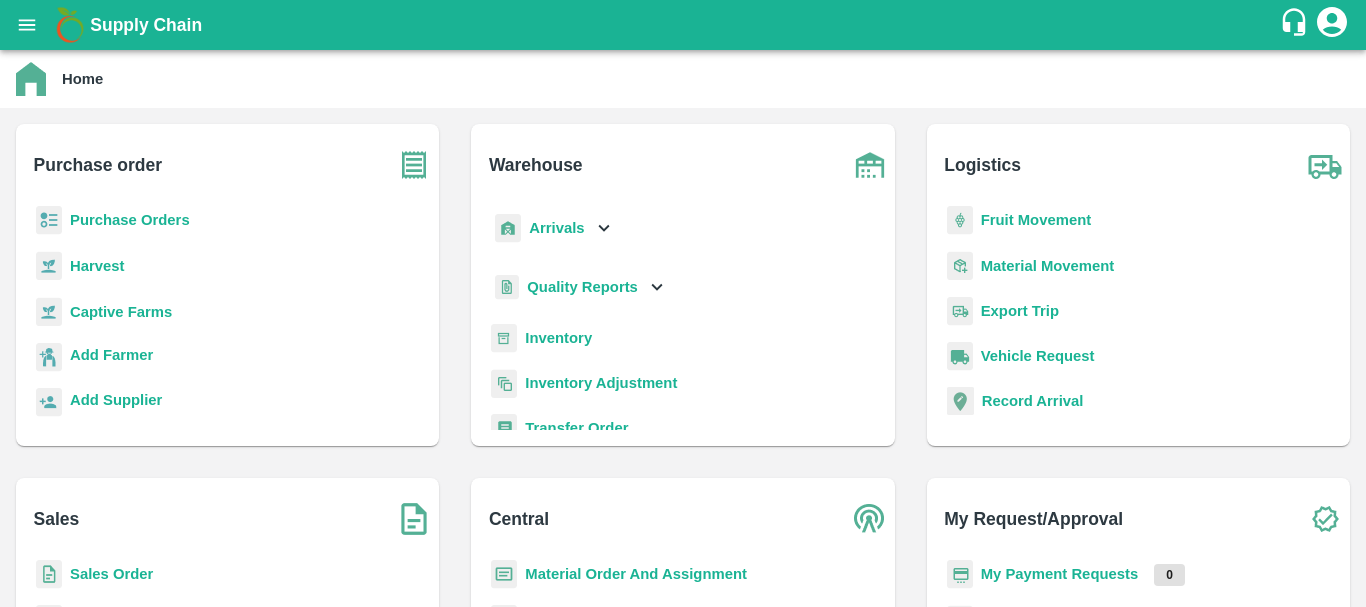 scroll, scrollTop: 0, scrollLeft: 0, axis: both 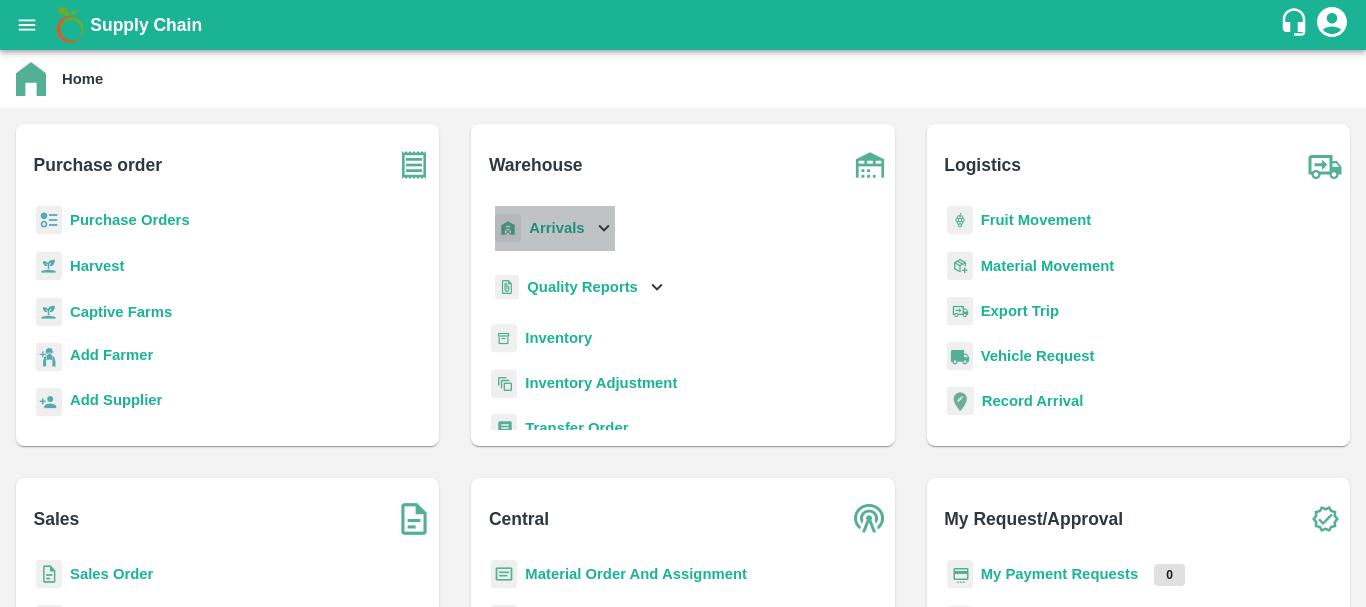 click on "Arrivals" at bounding box center [556, 228] 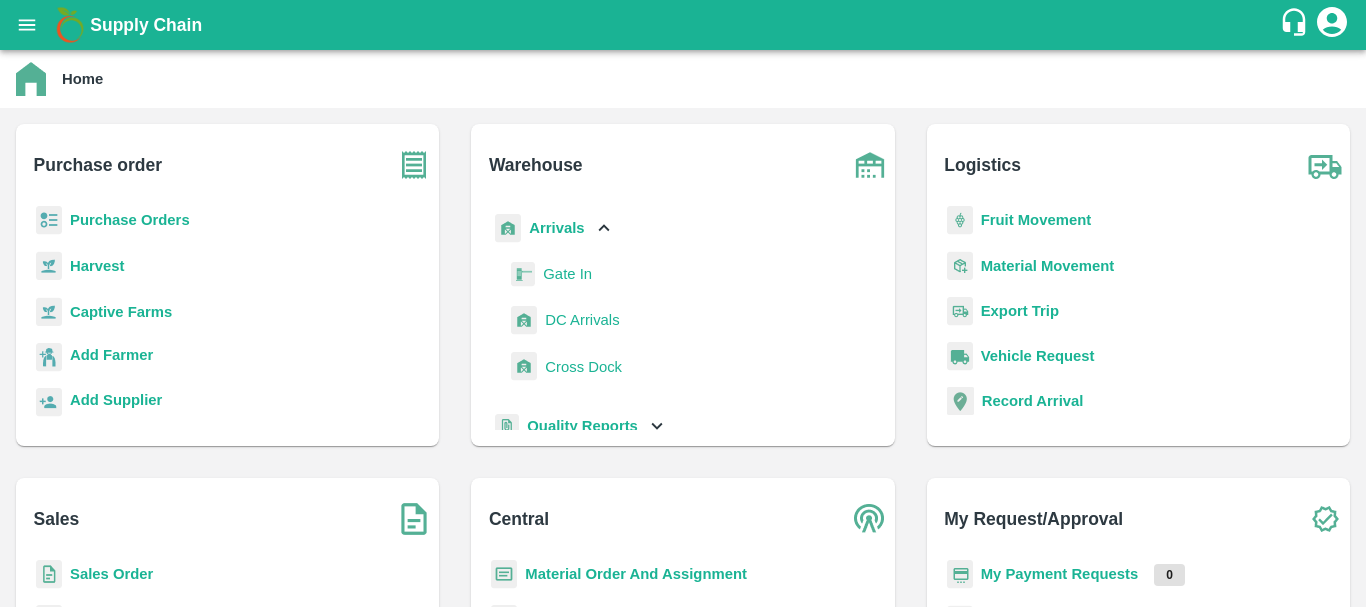 click on "DC Arrivals" at bounding box center [582, 320] 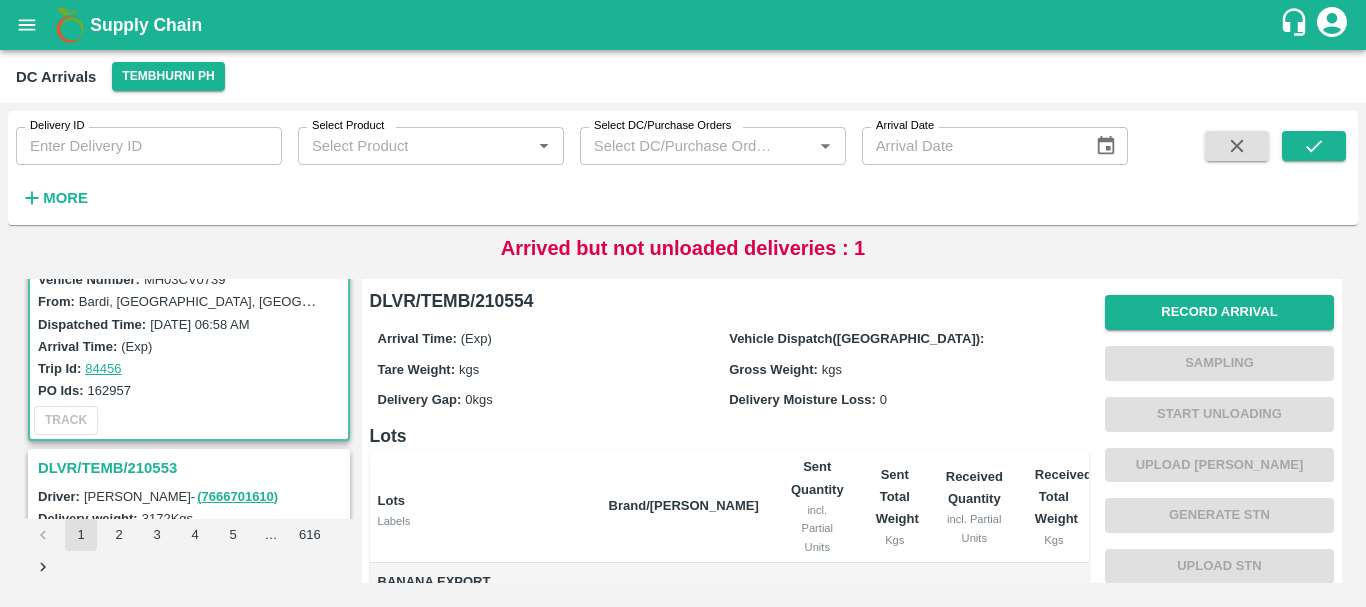 scroll, scrollTop: 0, scrollLeft: 0, axis: both 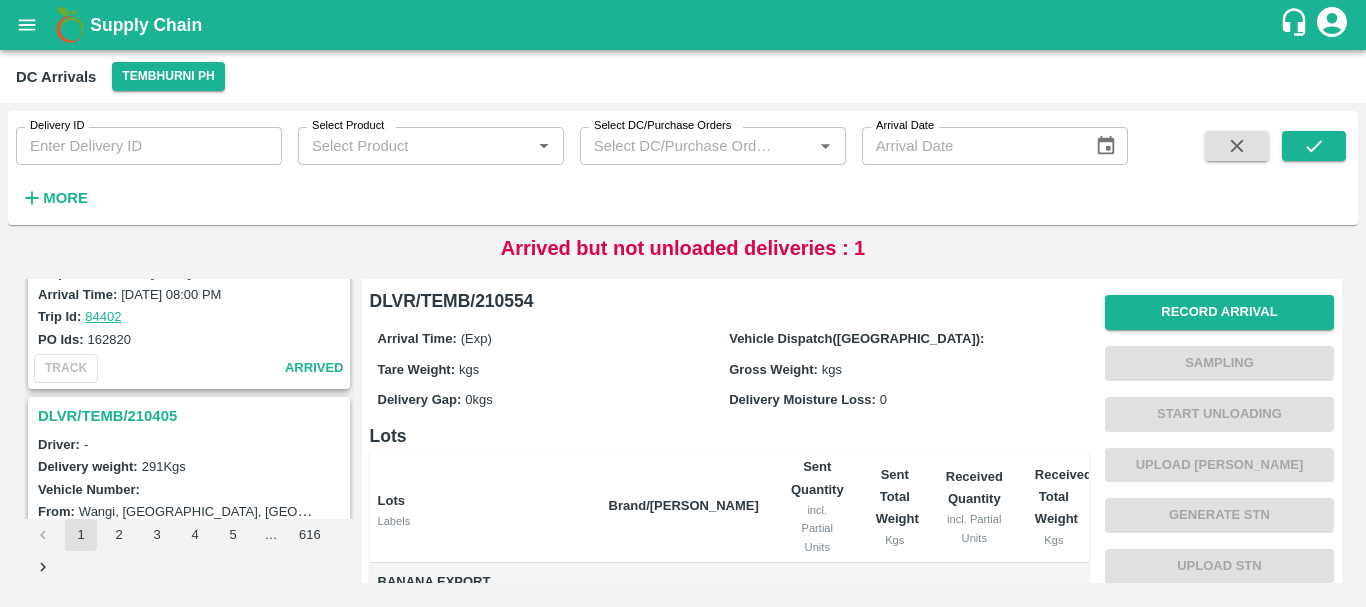 click on "DLVR/TEMB/210405" at bounding box center (192, 416) 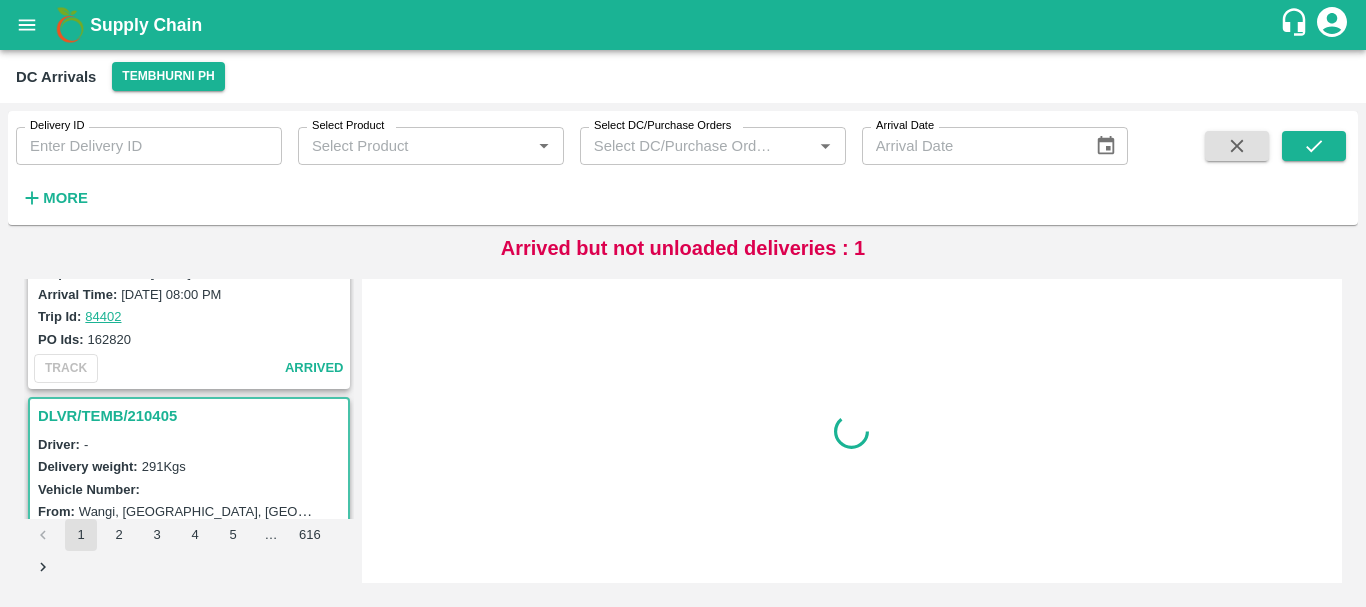 scroll, scrollTop: 3929, scrollLeft: 0, axis: vertical 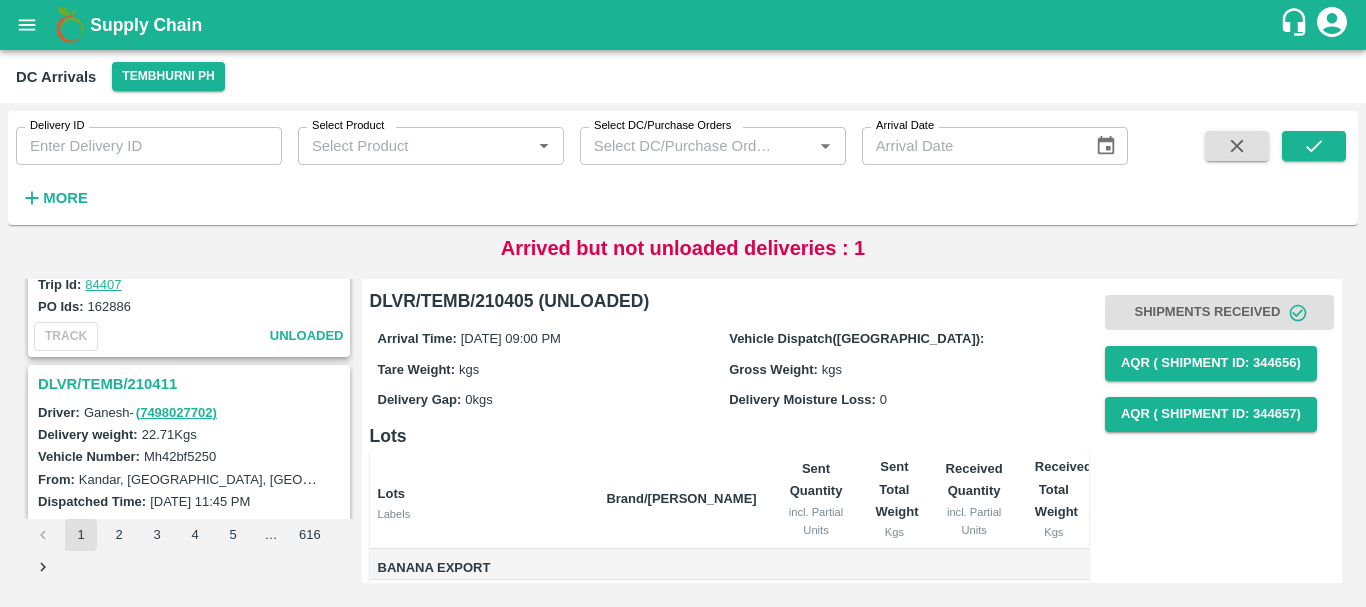 click on "DLVR/TEMB/210411" at bounding box center [192, 384] 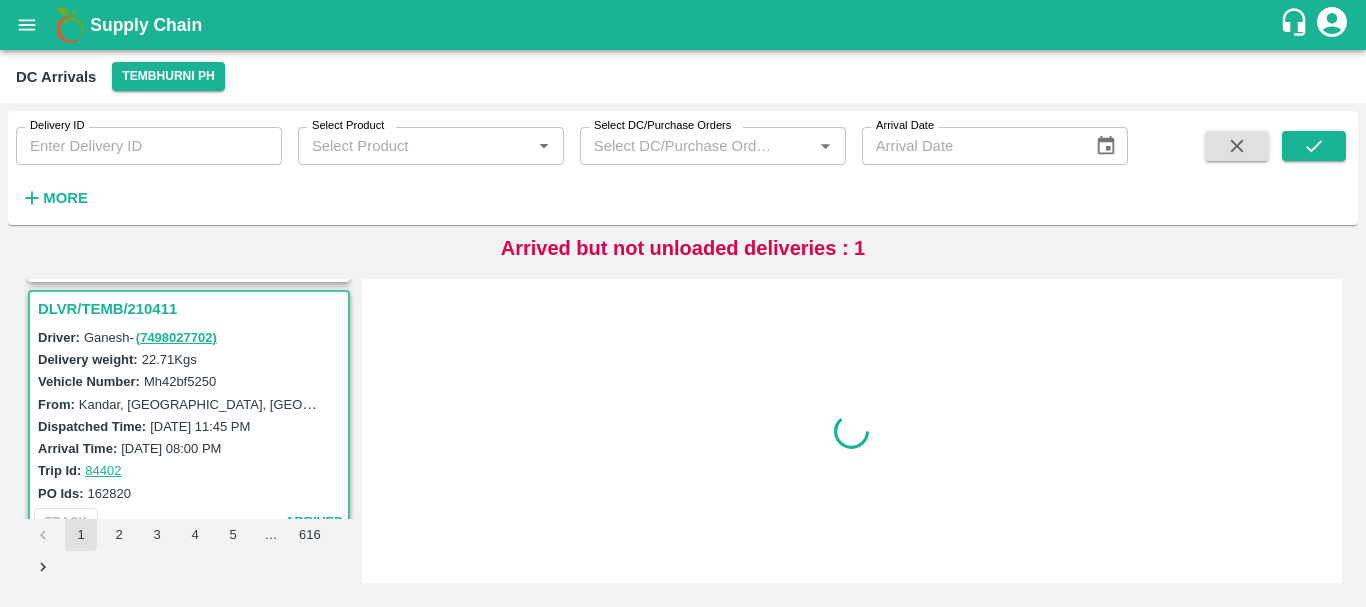 scroll, scrollTop: 3667, scrollLeft: 0, axis: vertical 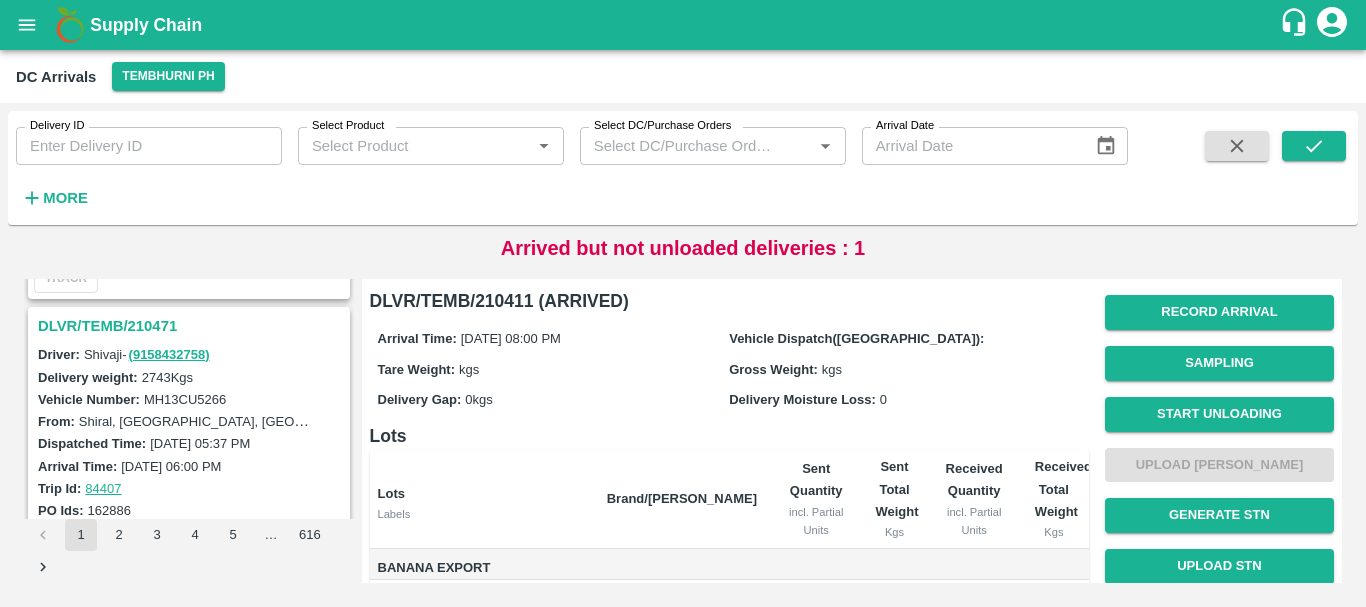 click on "DLVR/TEMB/210471" at bounding box center [192, 326] 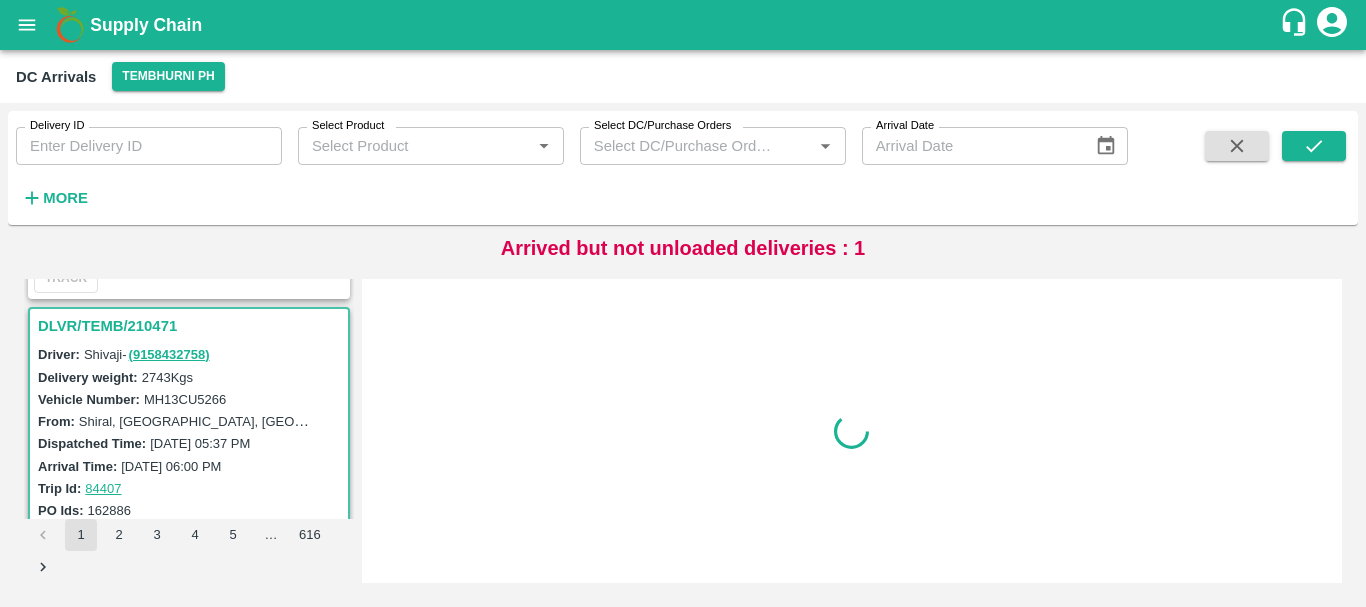 scroll, scrollTop: 3406, scrollLeft: 0, axis: vertical 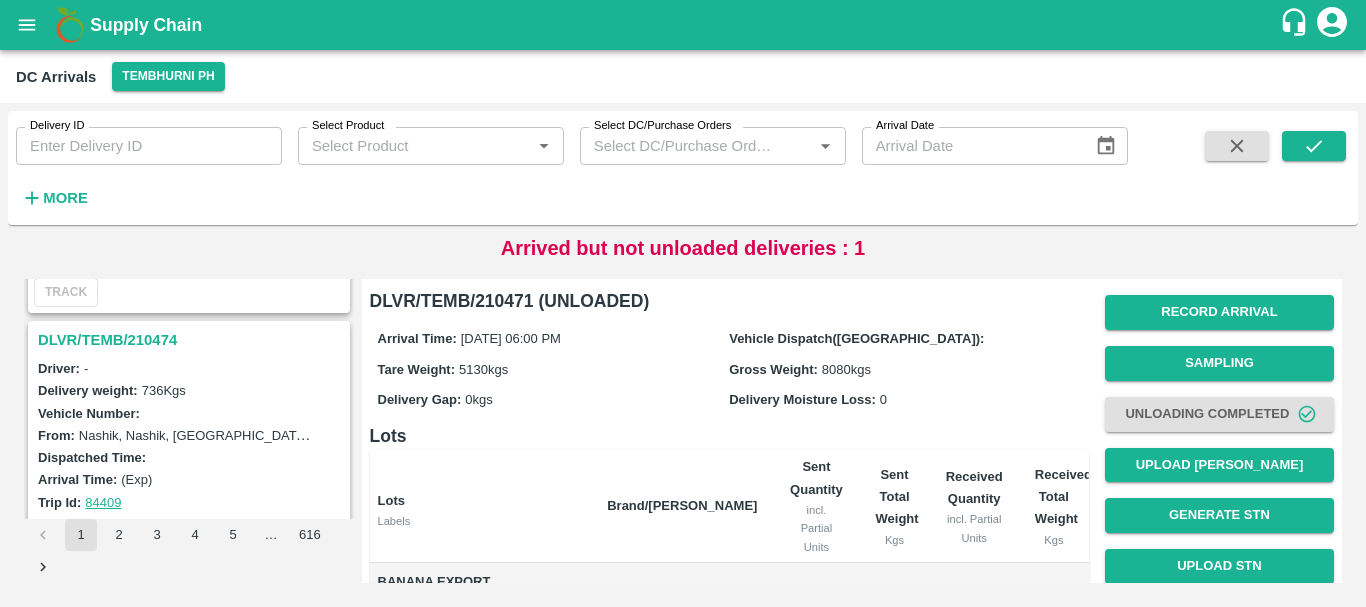 click on "DLVR/TEMB/210474" at bounding box center [192, 340] 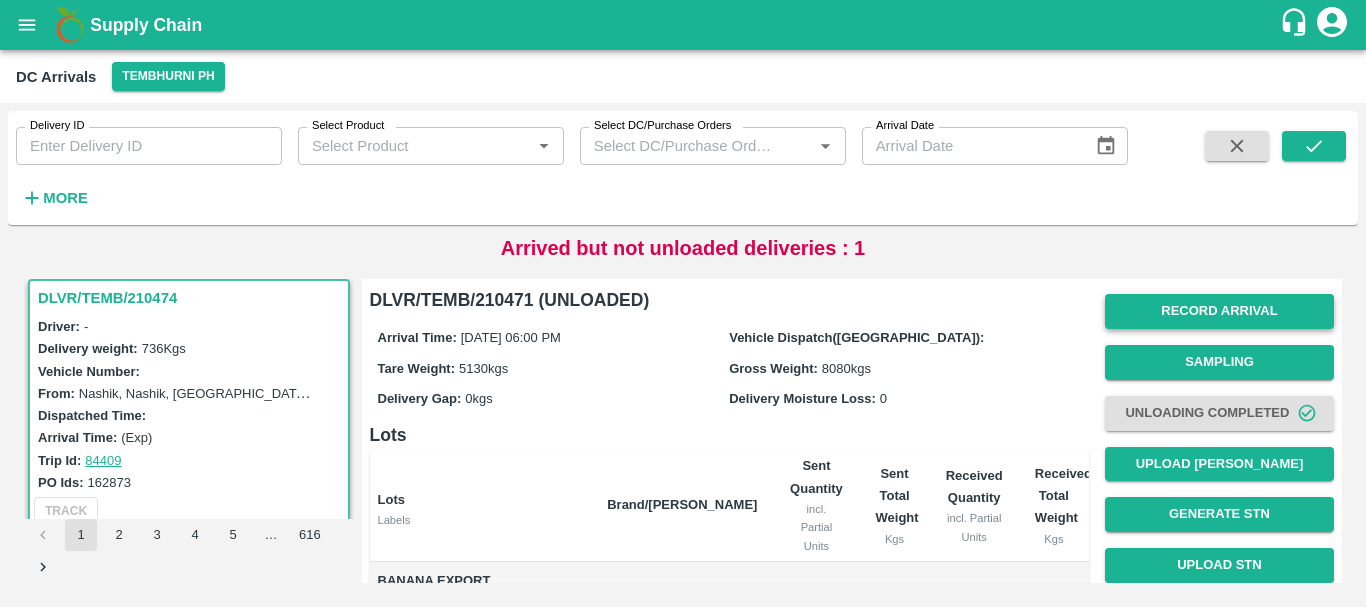 click on "Record Arrival" at bounding box center (1219, 311) 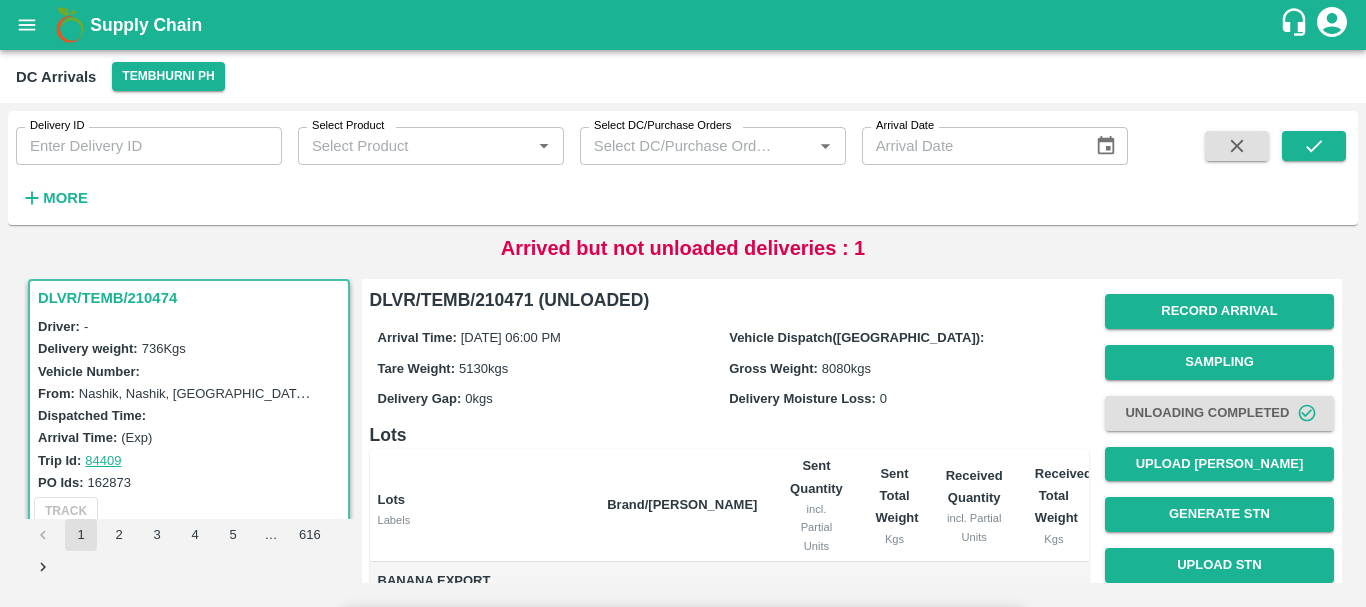 click at bounding box center [342, 2066] 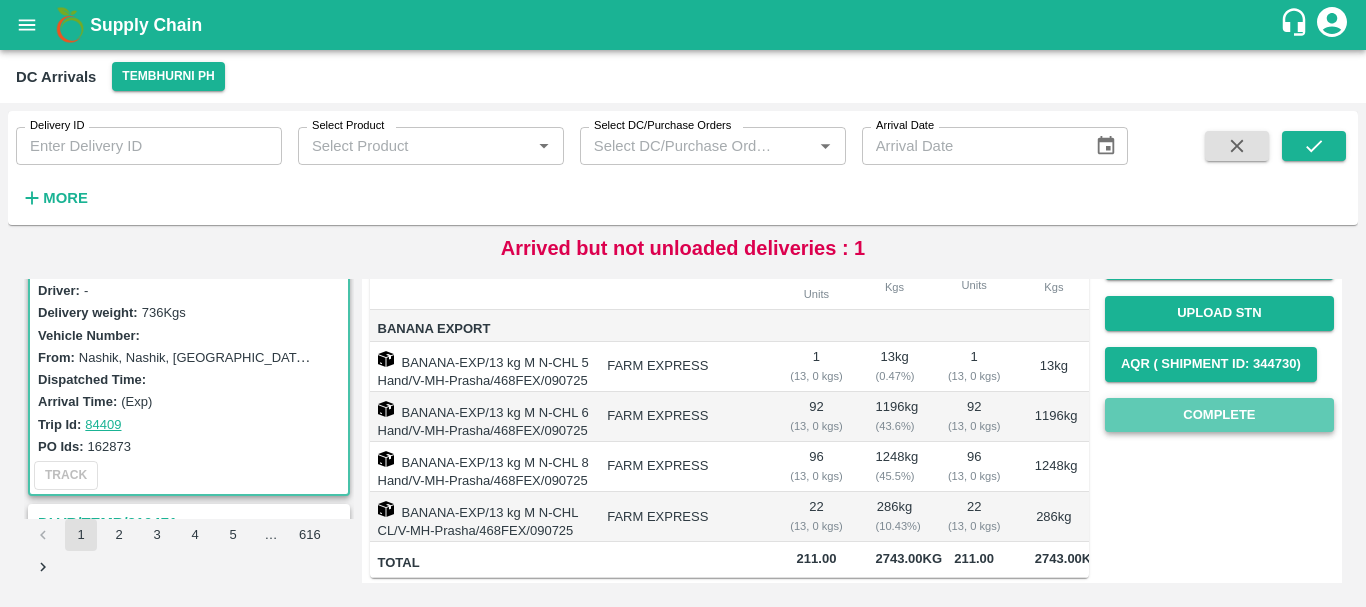 click on "Complete" at bounding box center (1219, 415) 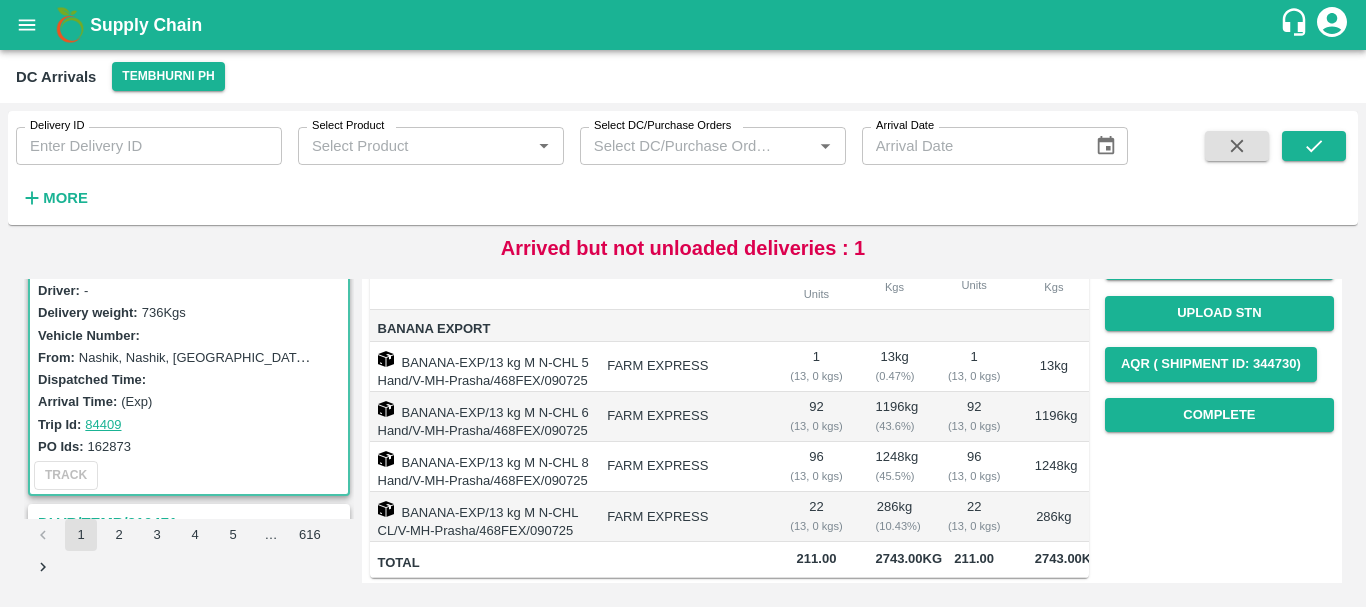 click on "Confirm Complete Delivery Are you sure you want to complete this delivery Cancel ok" at bounding box center (683, 658) 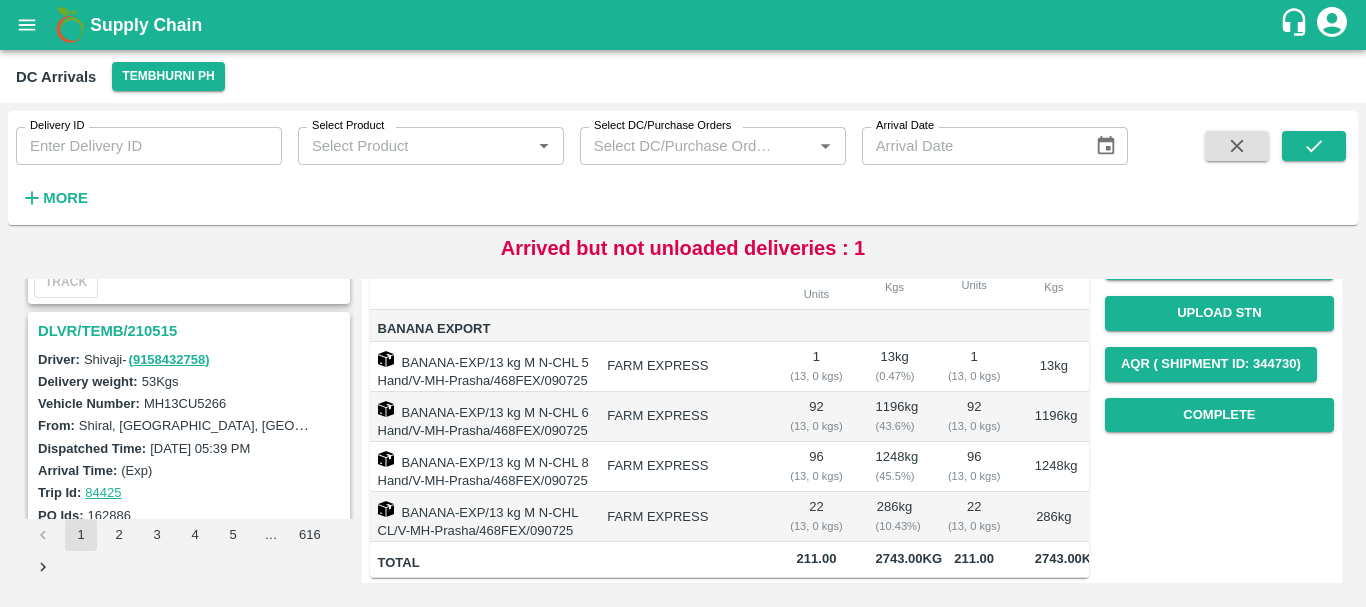click on "DLVR/TEMB/210515" at bounding box center [192, 331] 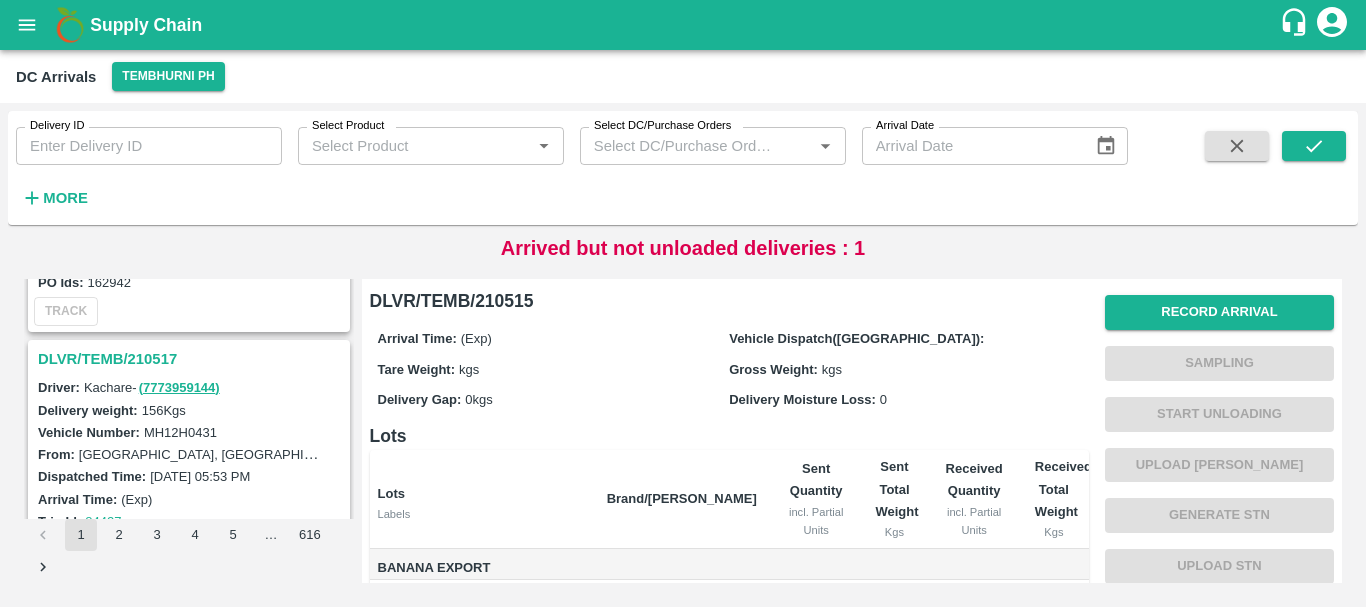 click on "DLVR/TEMB/210517" at bounding box center [192, 359] 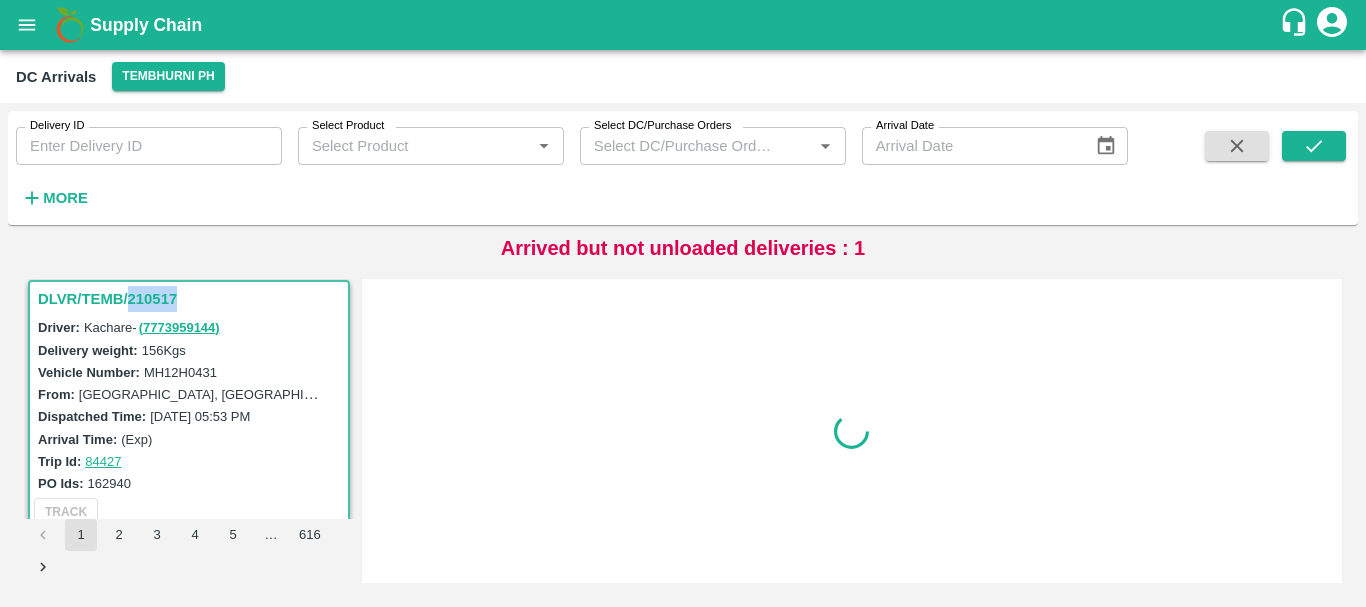 click on "DLVR/TEMB/[DRIVERS_LICENSE_NUMBER] Driver: [PERSON_NAME]  - ( 7773959144 ) Delivery weight: 156  Kgs Vehicle Number: MH12H0431 From: [GEOGRAPHIC_DATA], [GEOGRAPHIC_DATA], [GEOGRAPHIC_DATA], [GEOGRAPHIC_DATA], [GEOGRAPHIC_DATA] Dispatched Time: [DATE] 05:53 PM Arrival Time:  (Exp) Trip Id: 84427 PO Ids: 162940 TRACK" at bounding box center (189, 406) 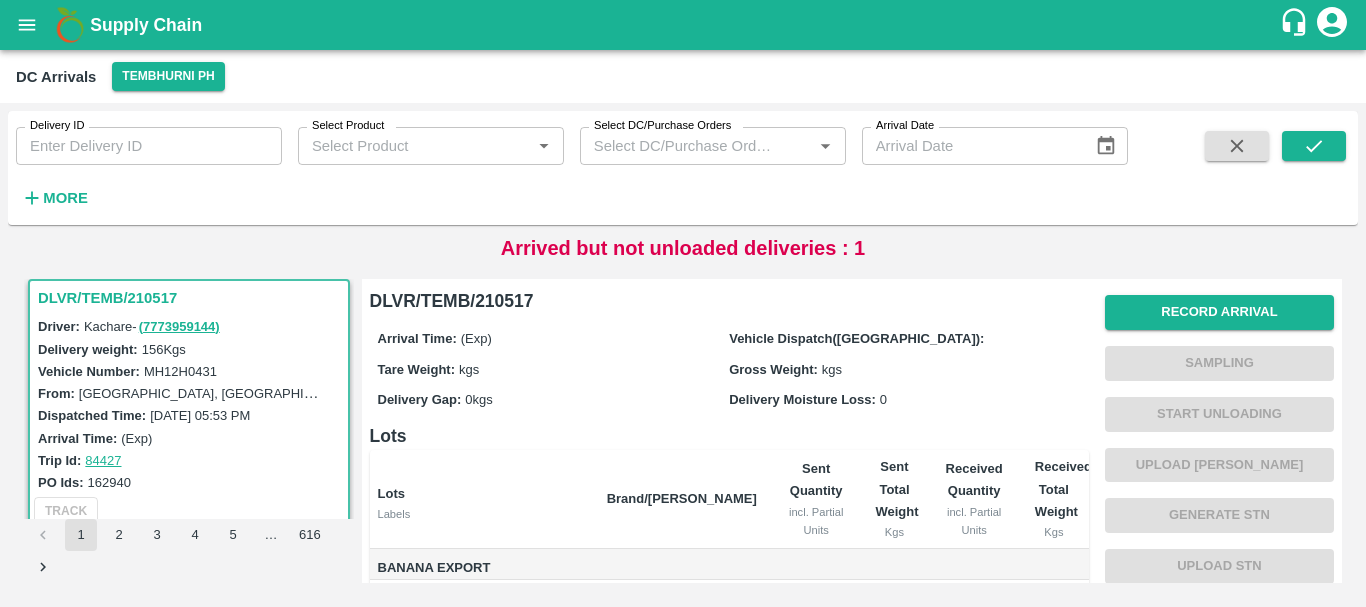 click on "[GEOGRAPHIC_DATA], [GEOGRAPHIC_DATA], [GEOGRAPHIC_DATA], [GEOGRAPHIC_DATA], [GEOGRAPHIC_DATA]" at bounding box center (199, 393) 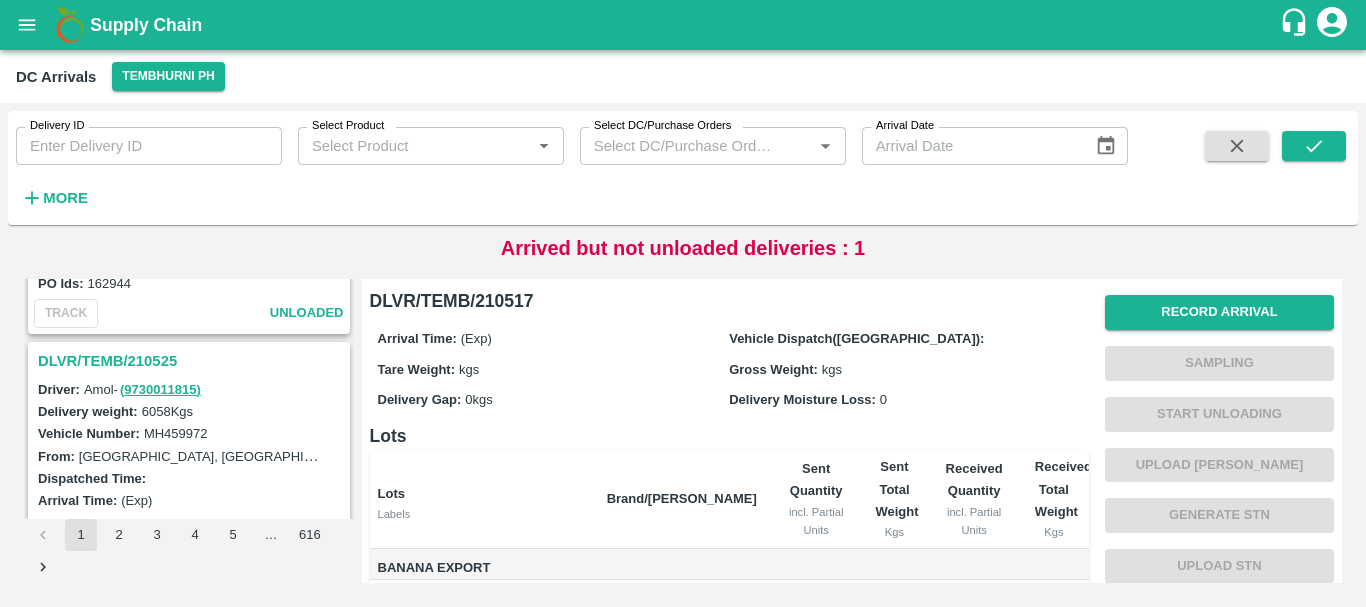 click on "DLVR/TEMB/210525" at bounding box center [192, 361] 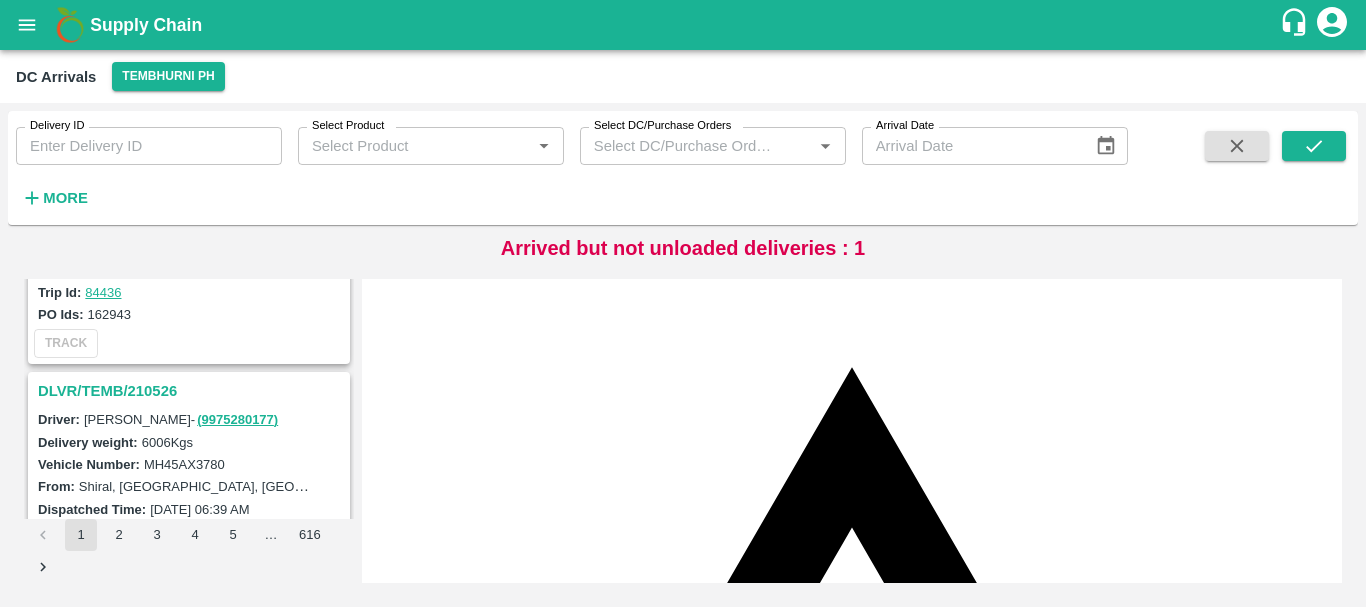 click on "DLVR/TEMB/210526" at bounding box center (192, 391) 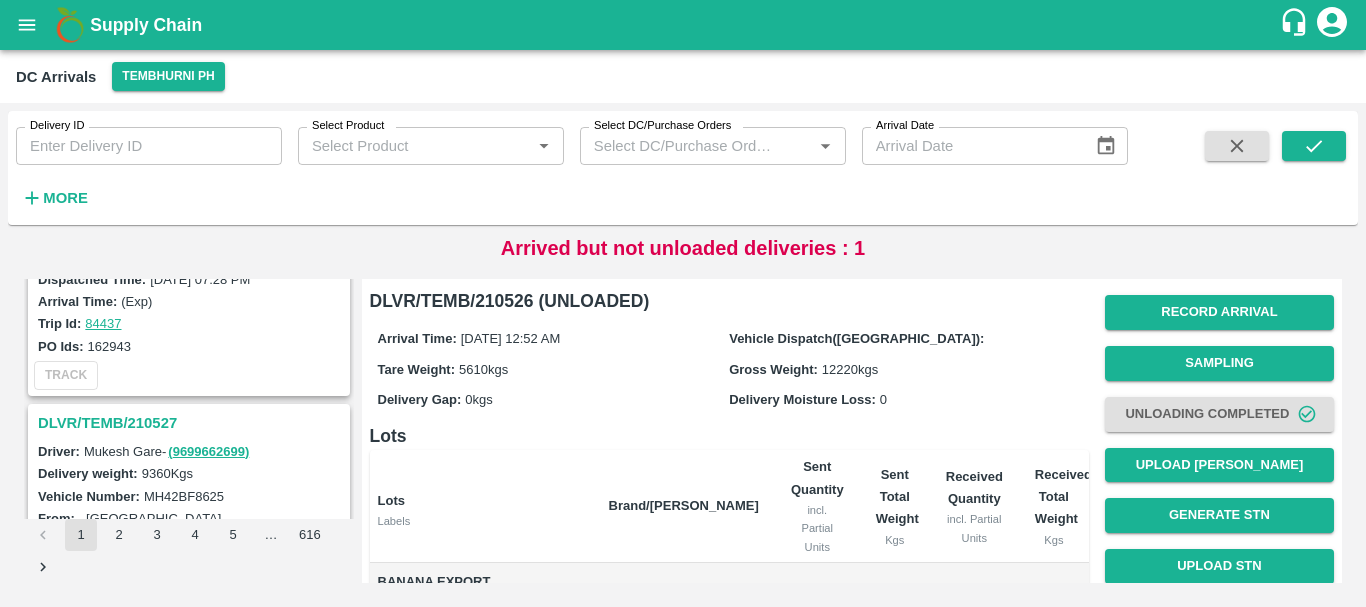 click on "DLVR/TEMB/210527" at bounding box center (192, 423) 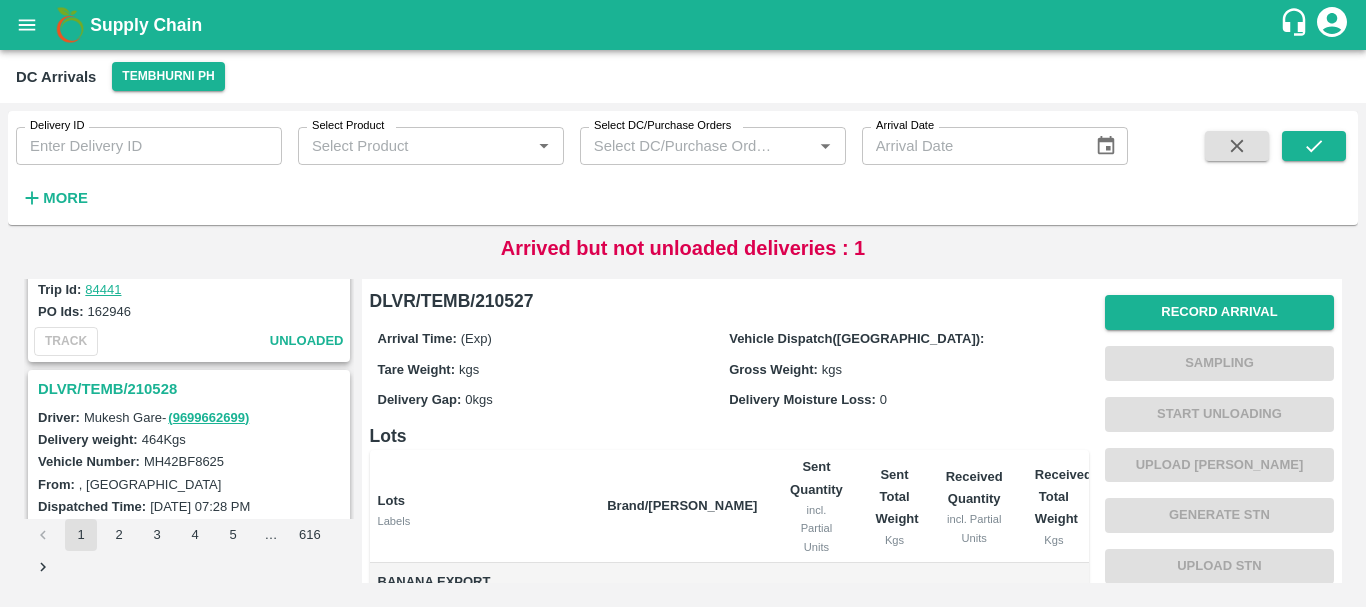click on "DLVR/TEMB/210528" at bounding box center [192, 389] 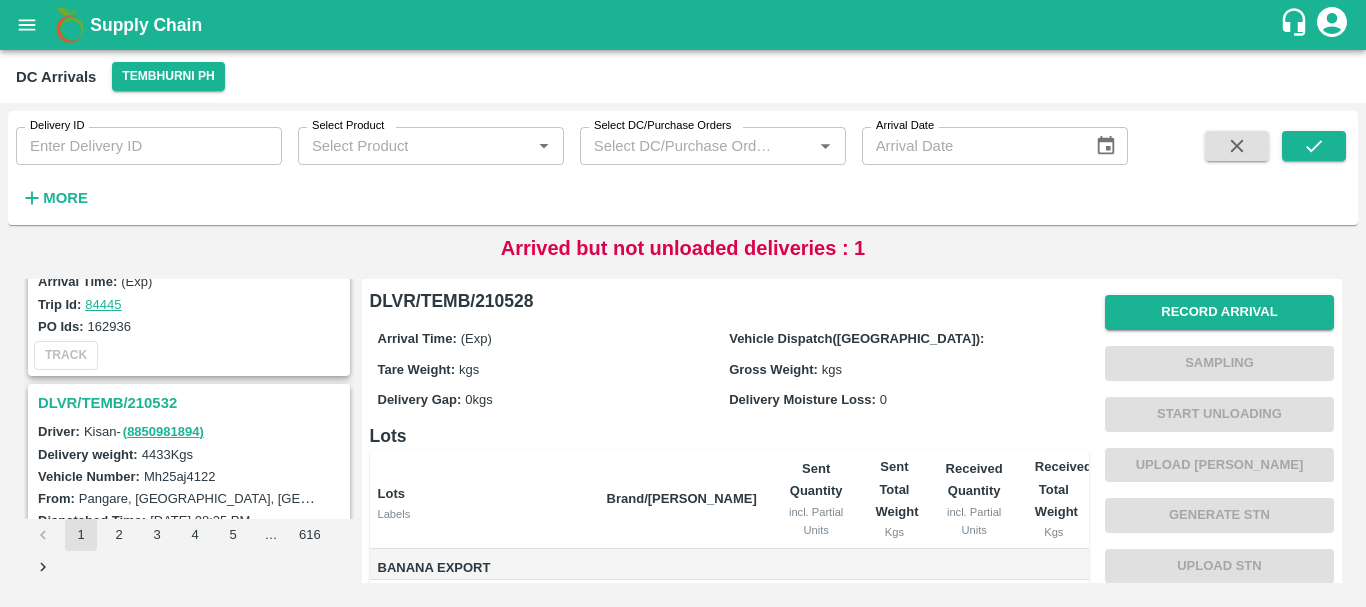 click on "DLVR/TEMB/210532" at bounding box center [192, 403] 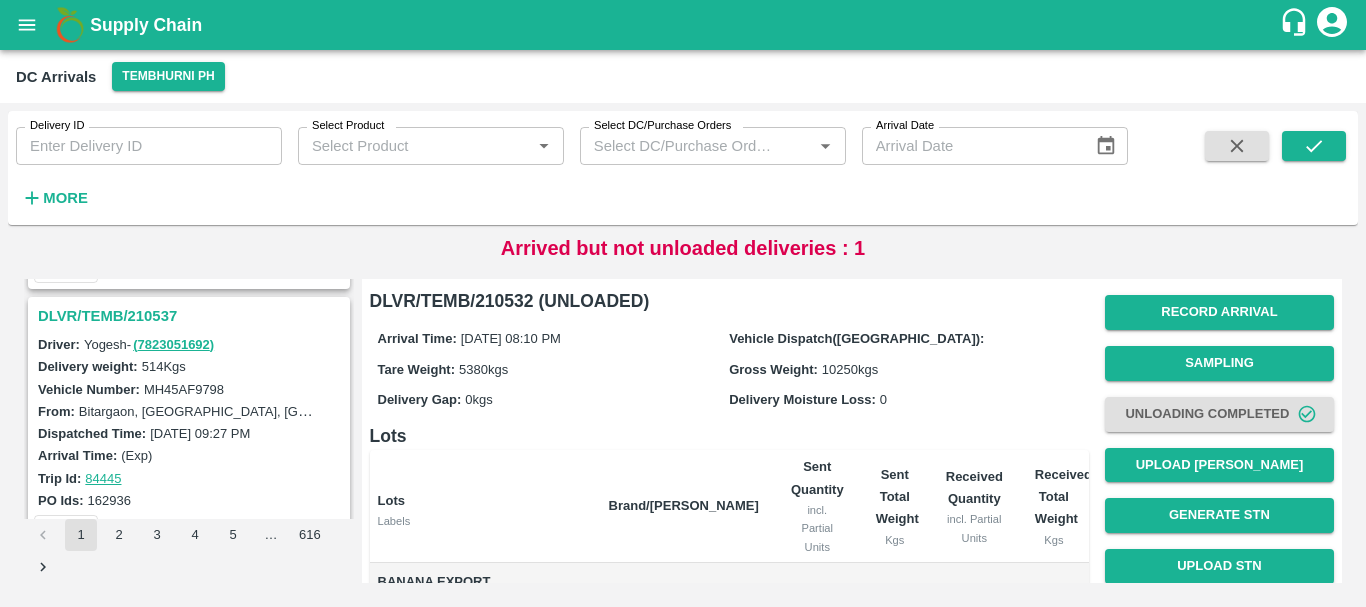 click on "DLVR/TEMB/210537" at bounding box center [192, 316] 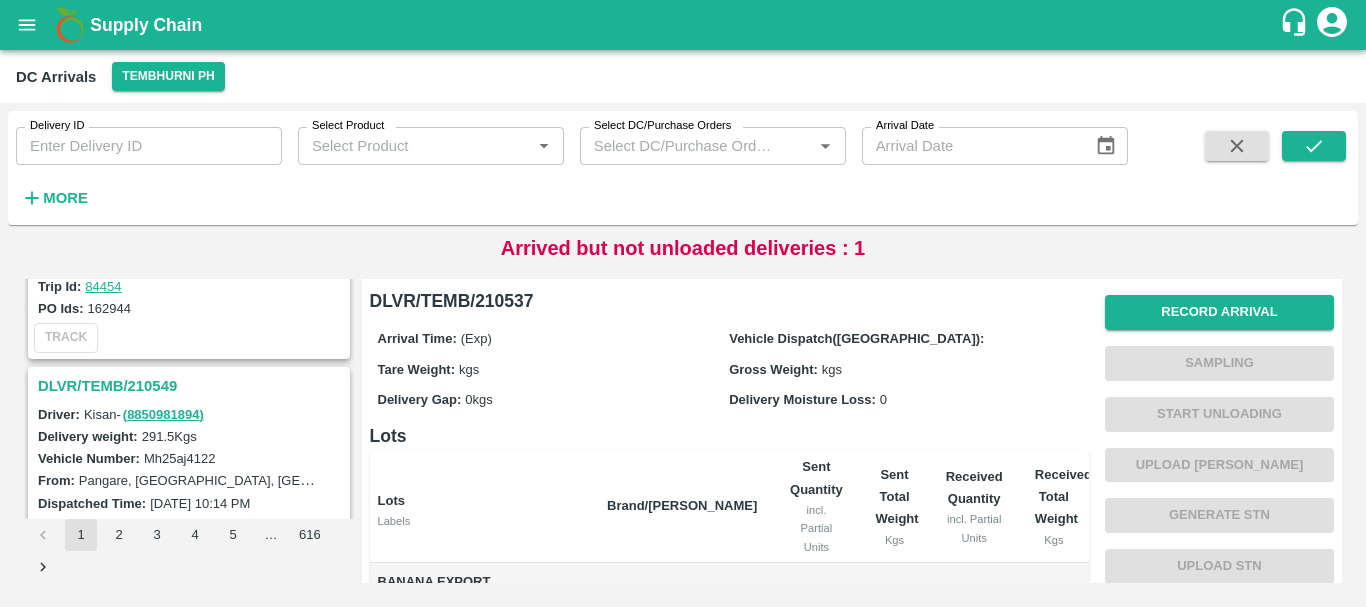 click on "DLVR/TEMB/210549" at bounding box center (192, 386) 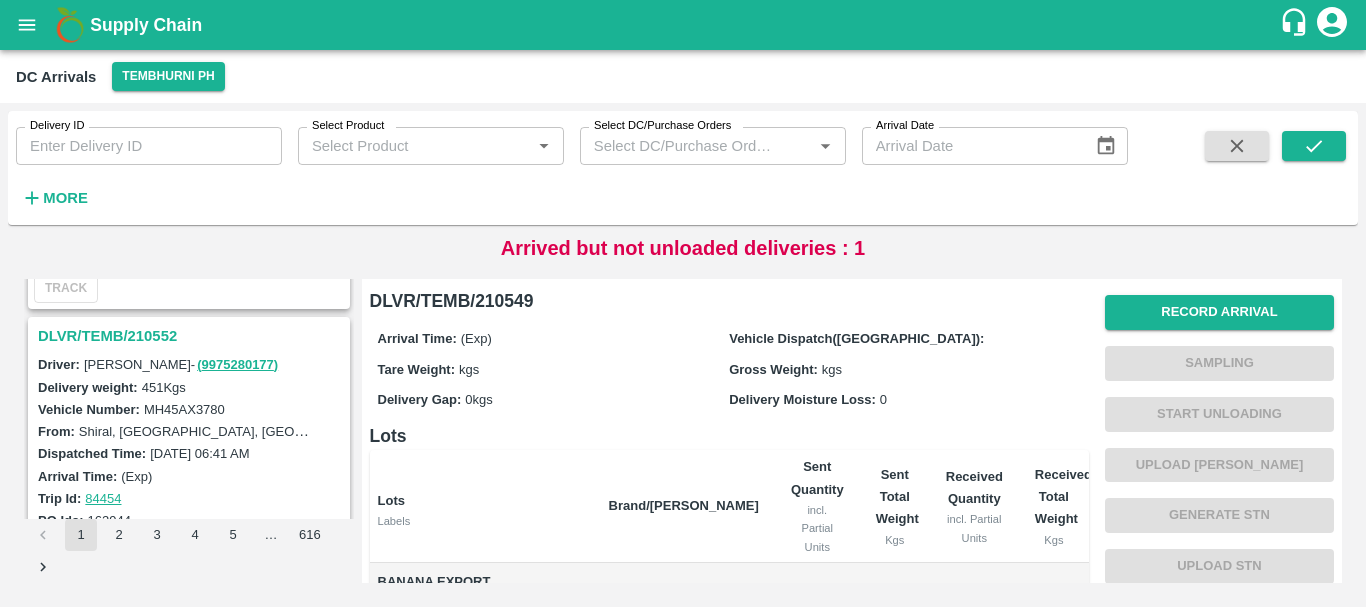 click on "DLVR/TEMB/210552" at bounding box center (192, 336) 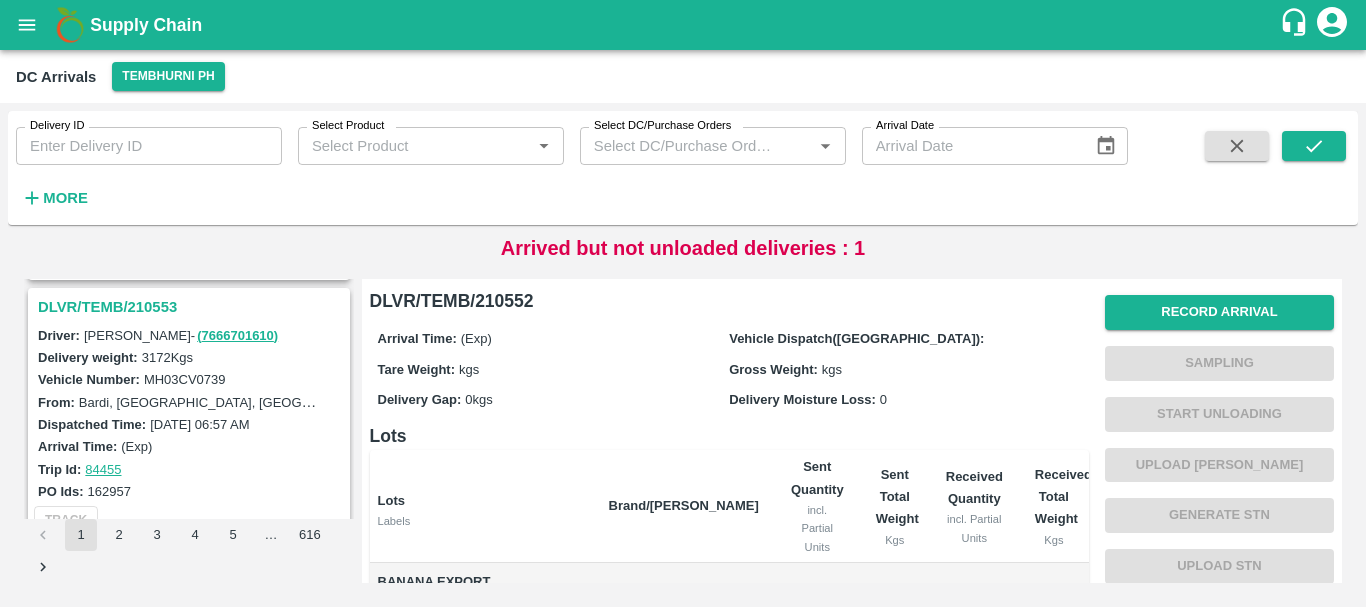 click on "DLVR/TEMB/210553" at bounding box center [192, 307] 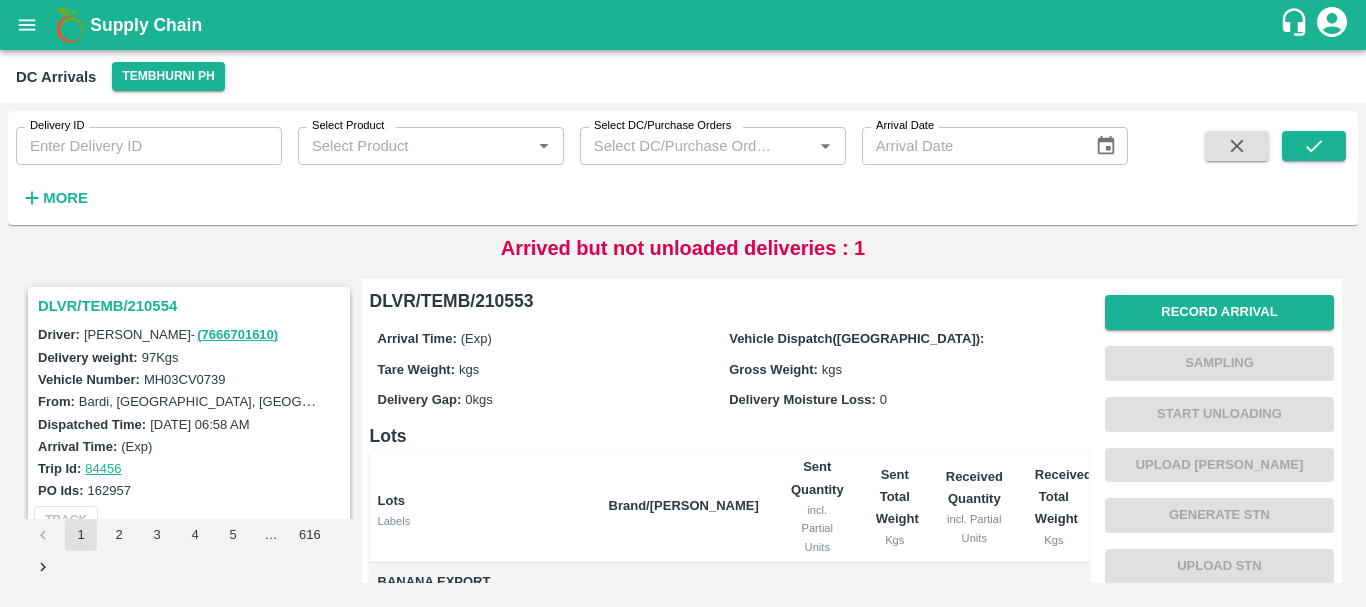 click on "DLVR/TEMB/210554" at bounding box center (192, 306) 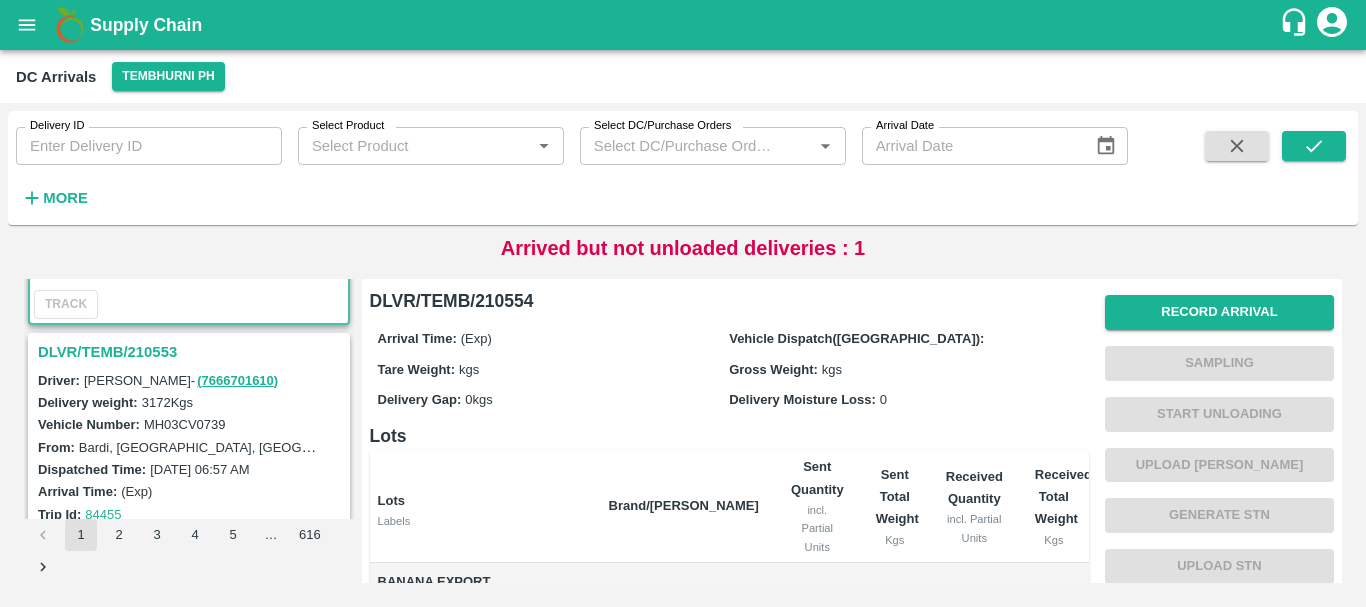 click on "DLVR/TEMB/210553" at bounding box center [192, 352] 